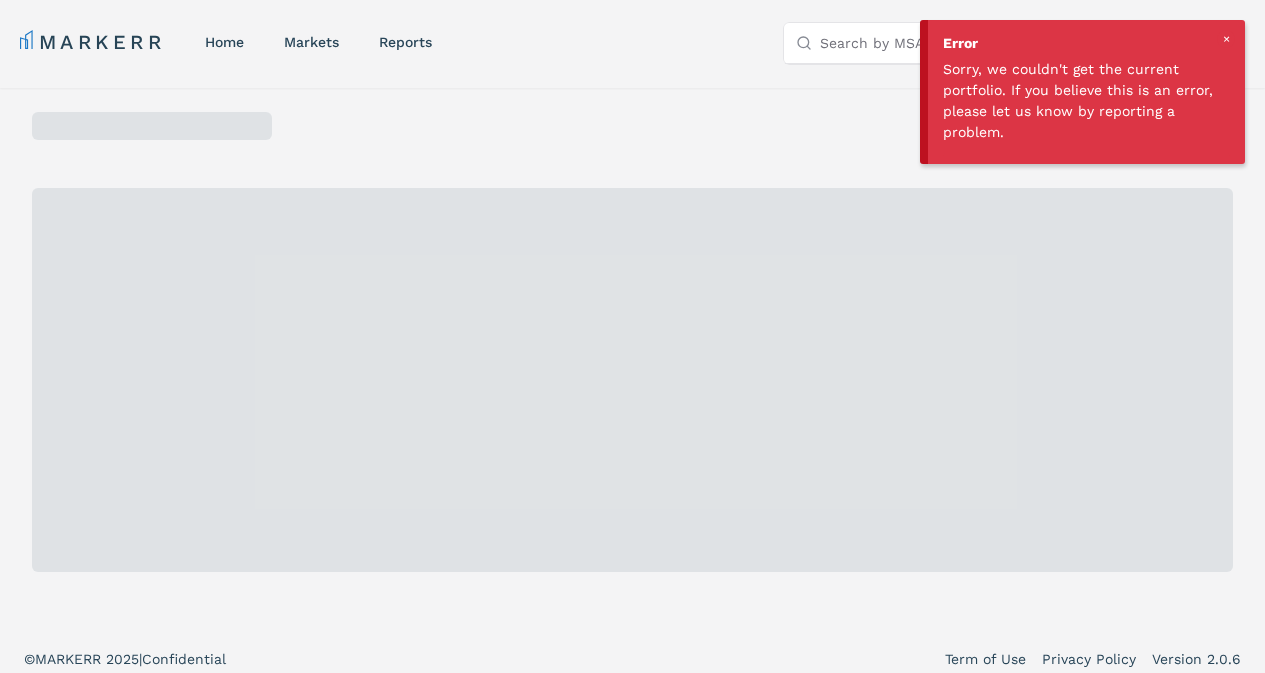scroll, scrollTop: 0, scrollLeft: 0, axis: both 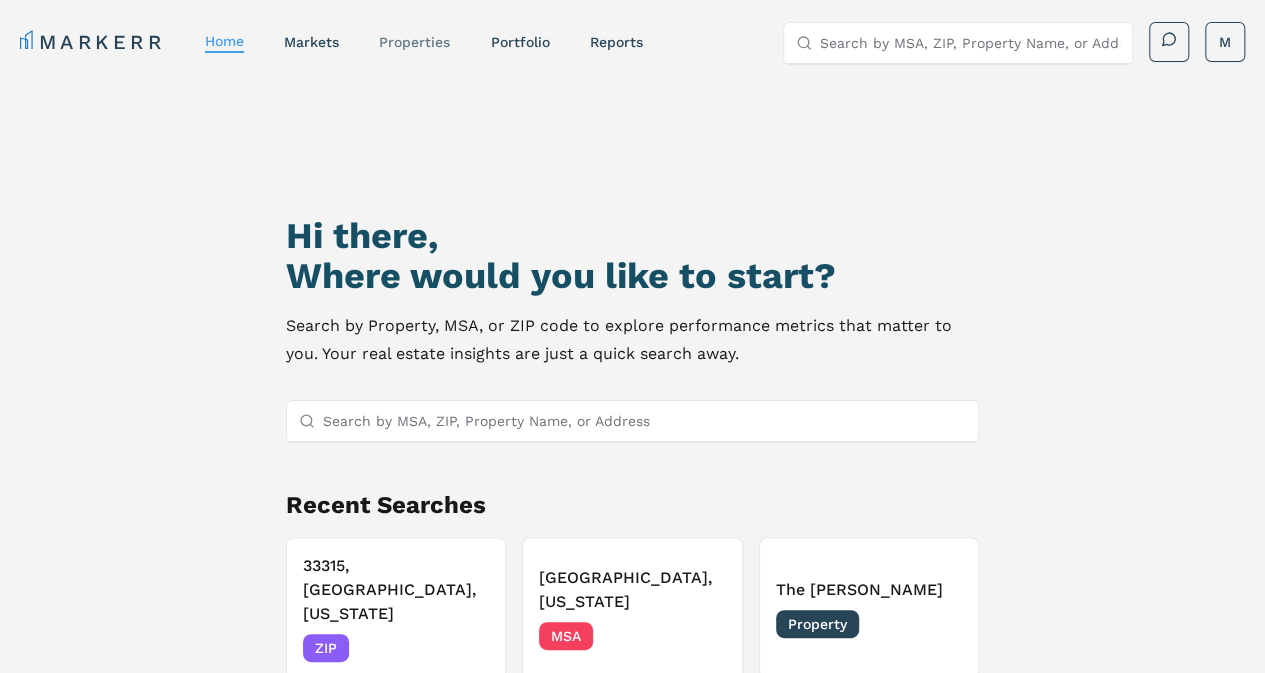 click on "properties" at bounding box center (414, 42) 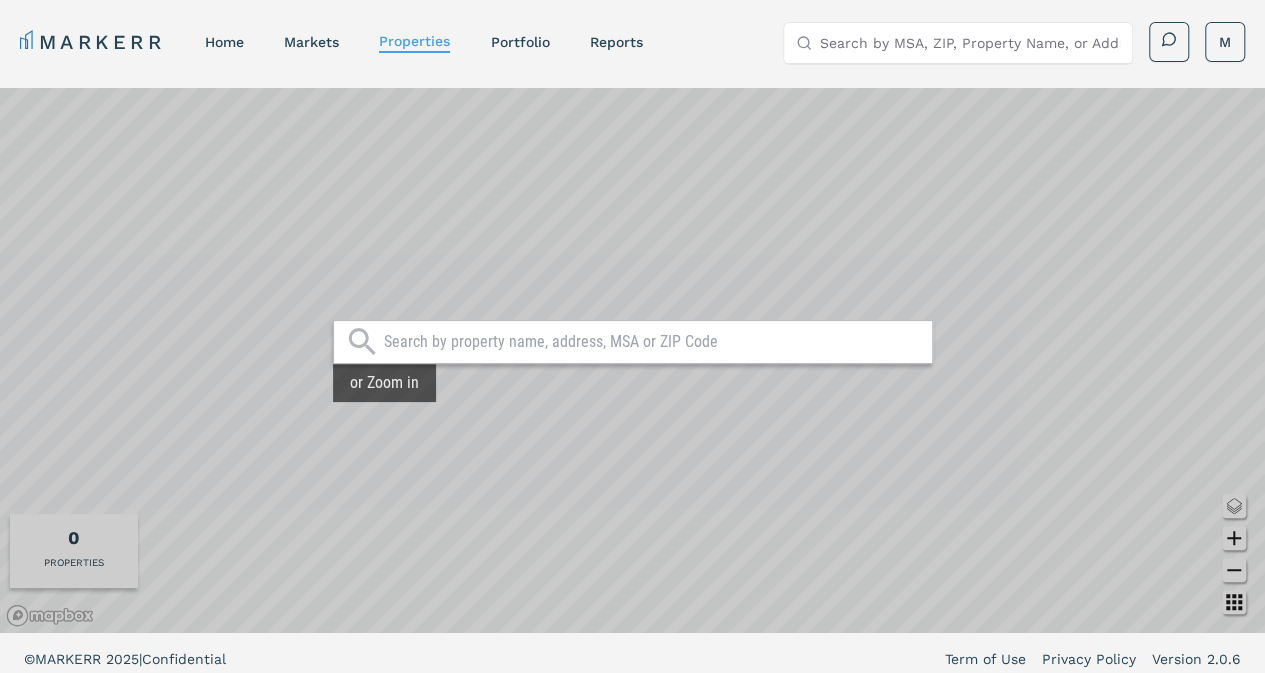 click on "or Zoom in" at bounding box center [632, 360] 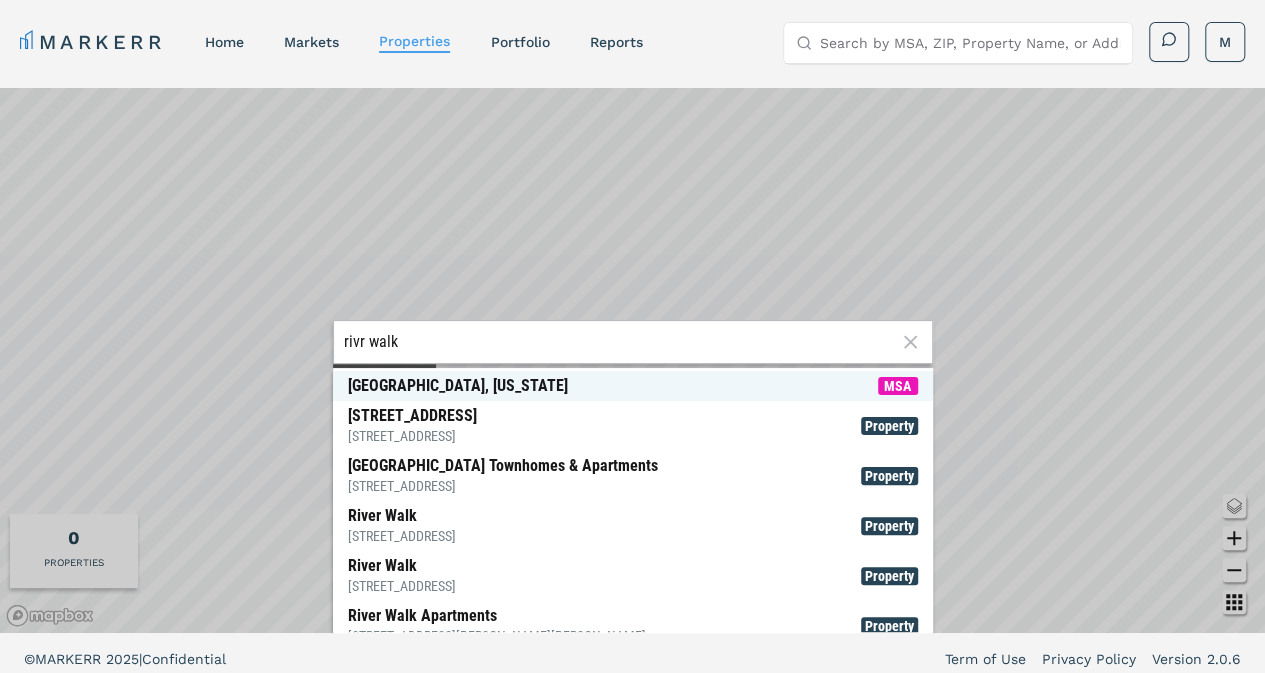 type on "rivr walk" 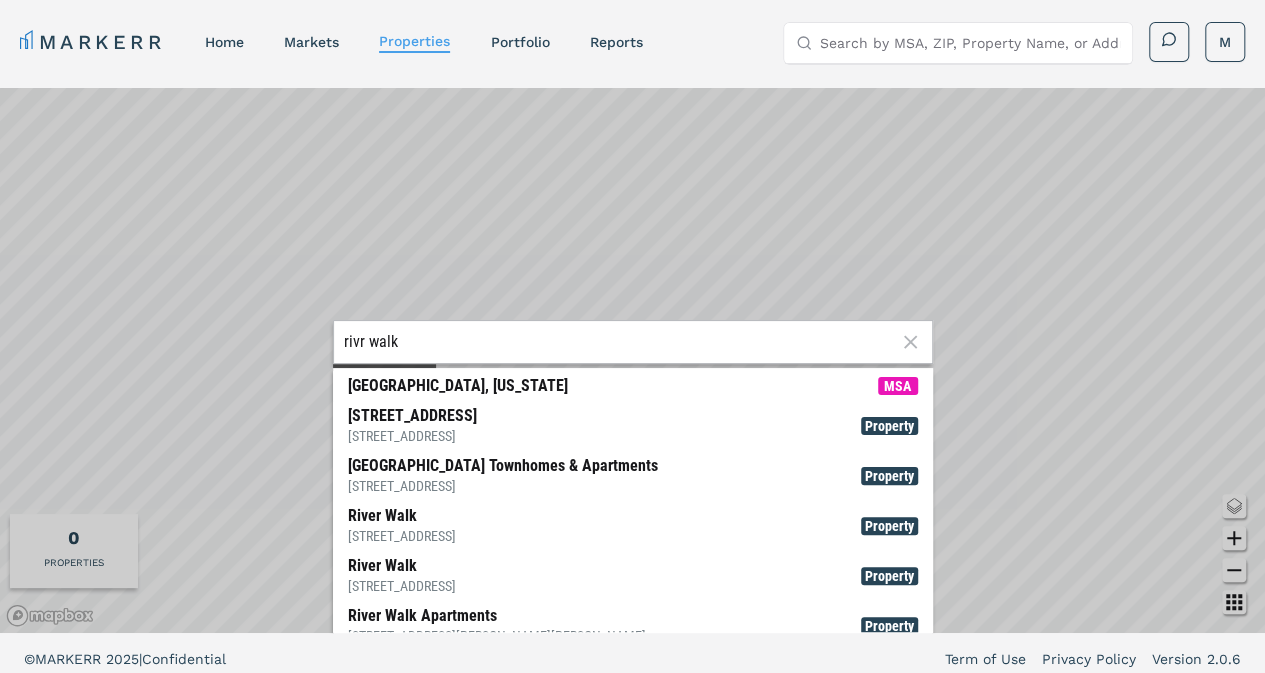 click 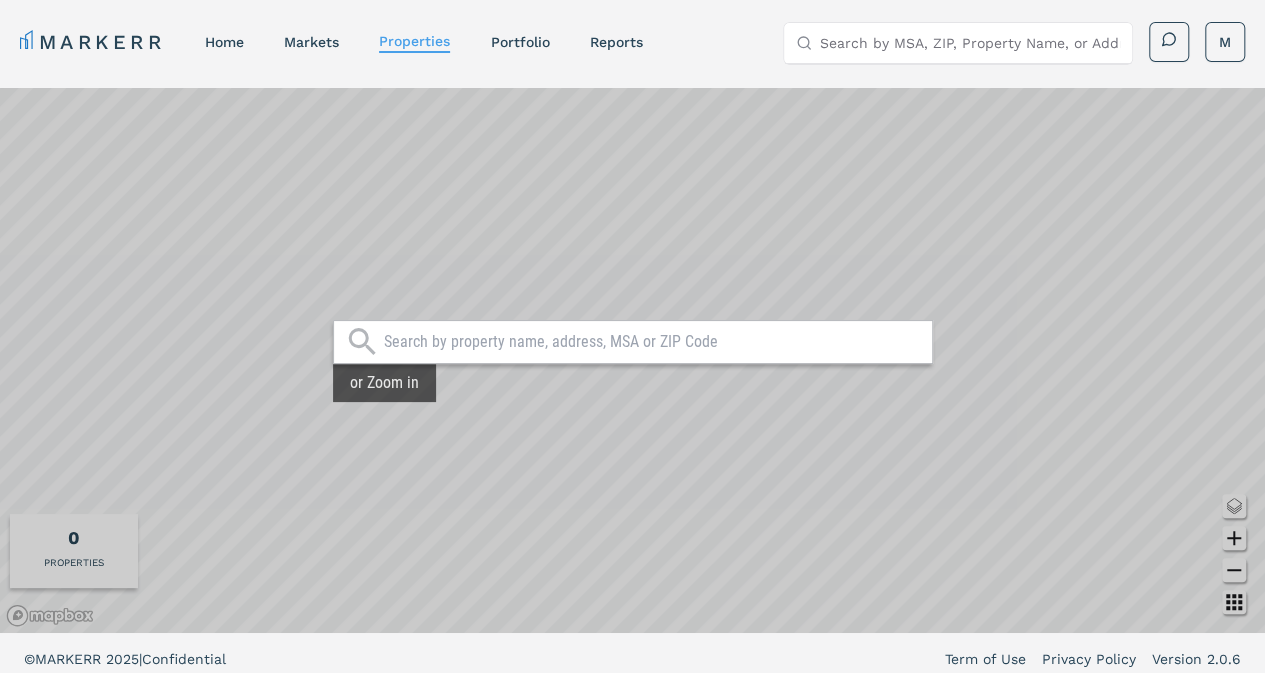 click at bounding box center [653, 342] 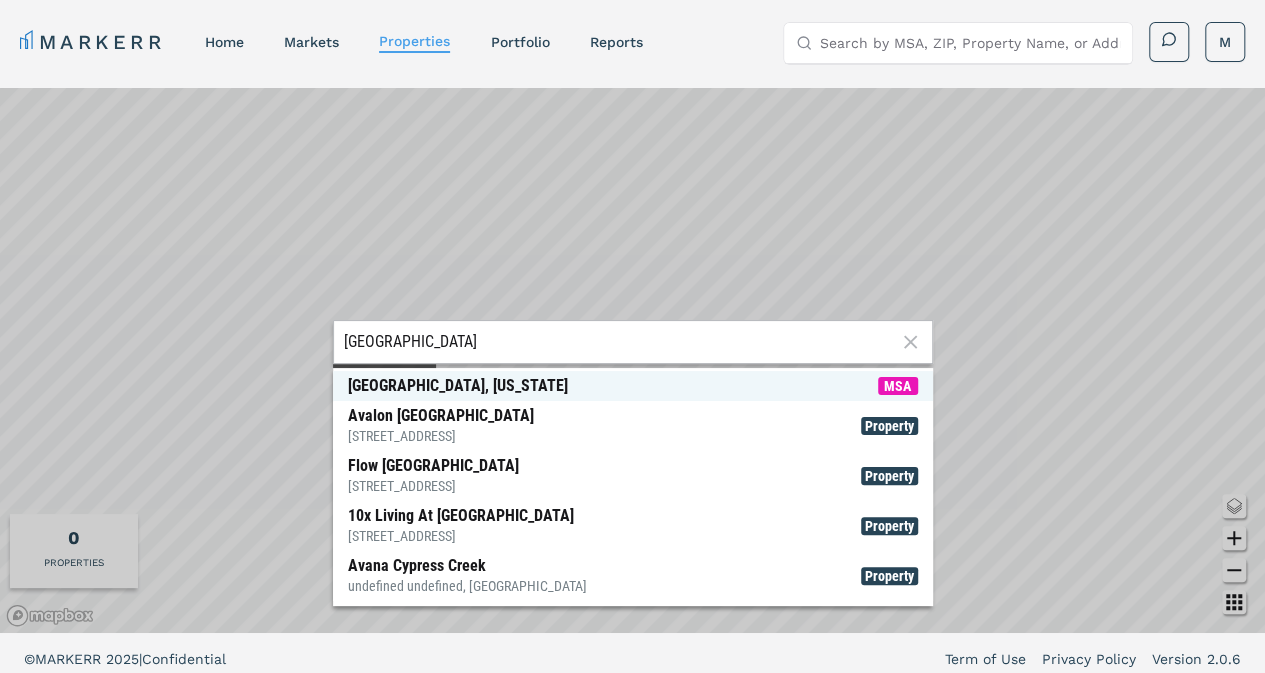 type on "fort lauderdale" 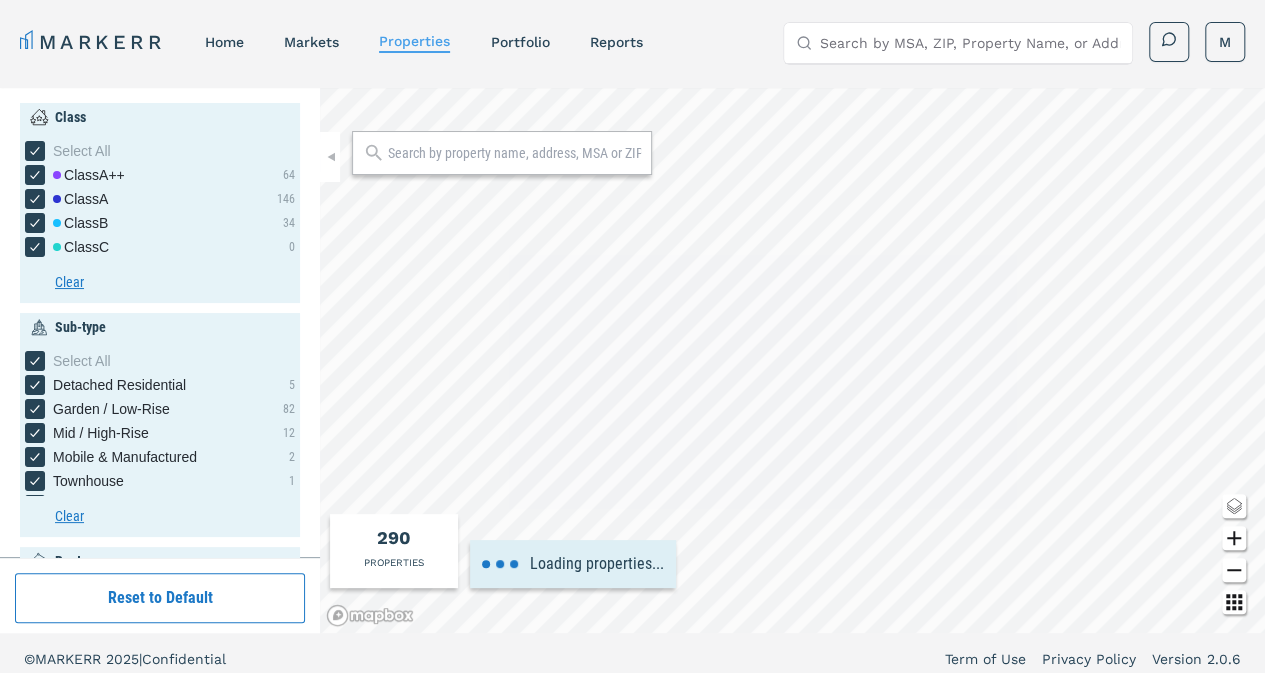 type on "0.5" 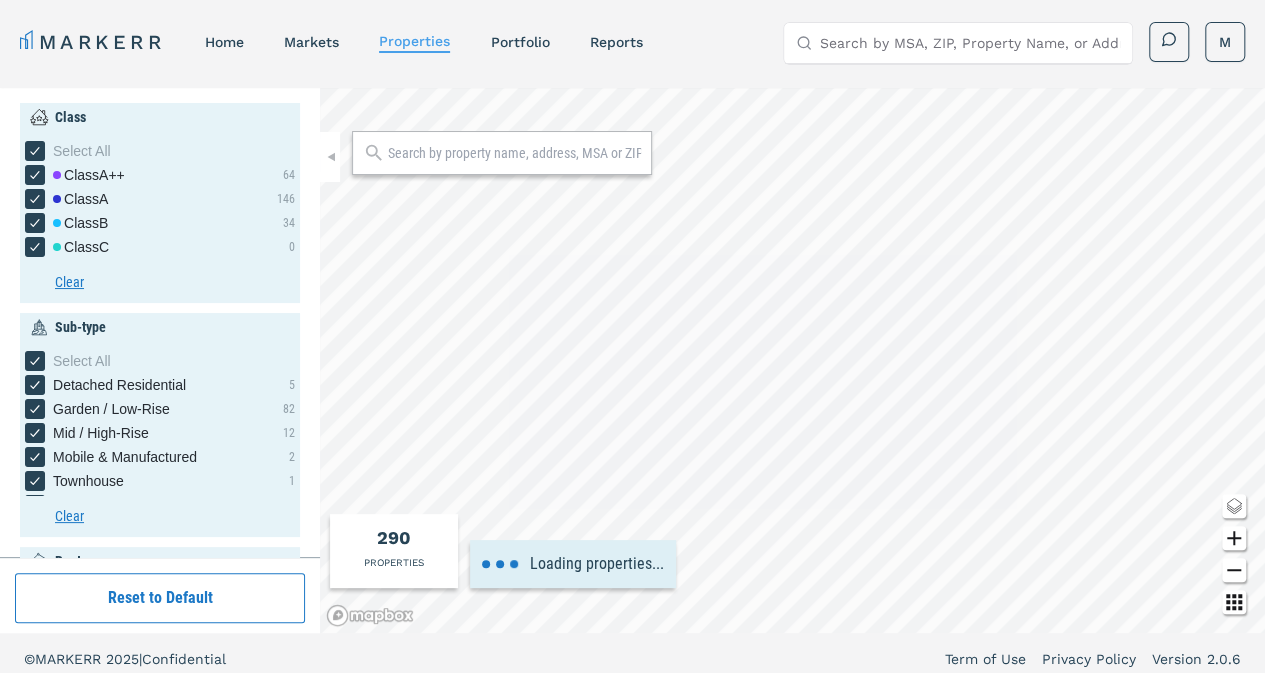 type on "5.5" 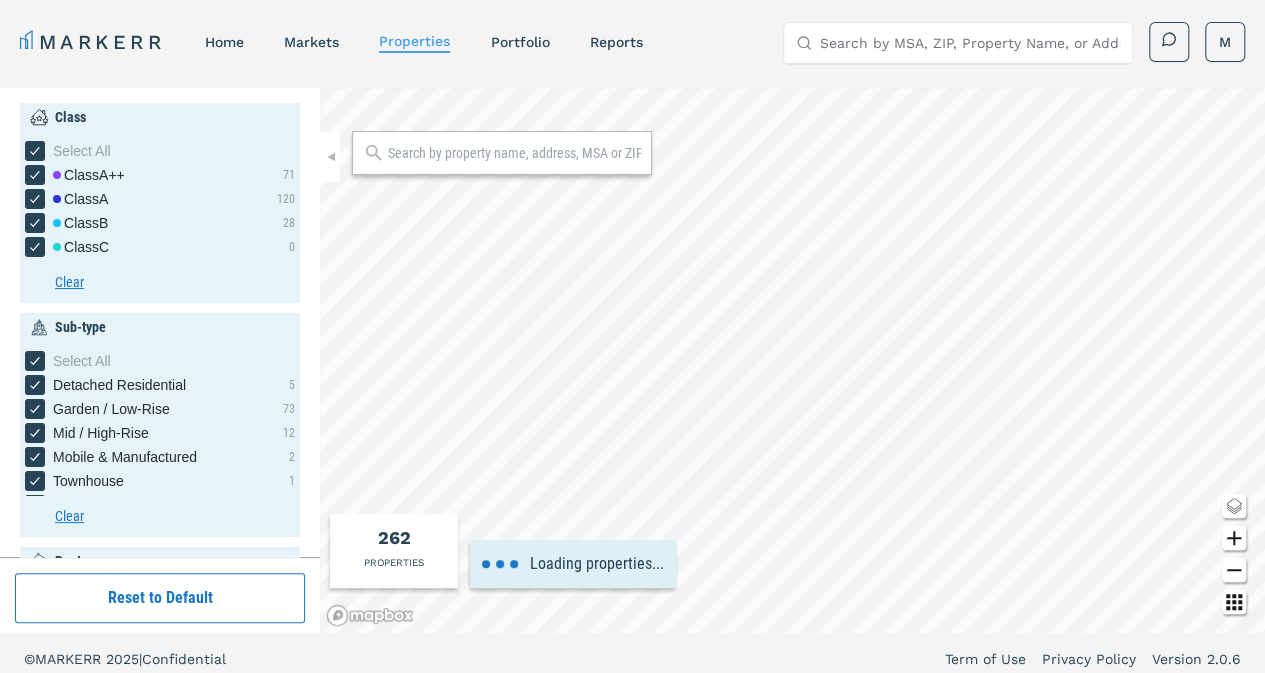 type on "2040" 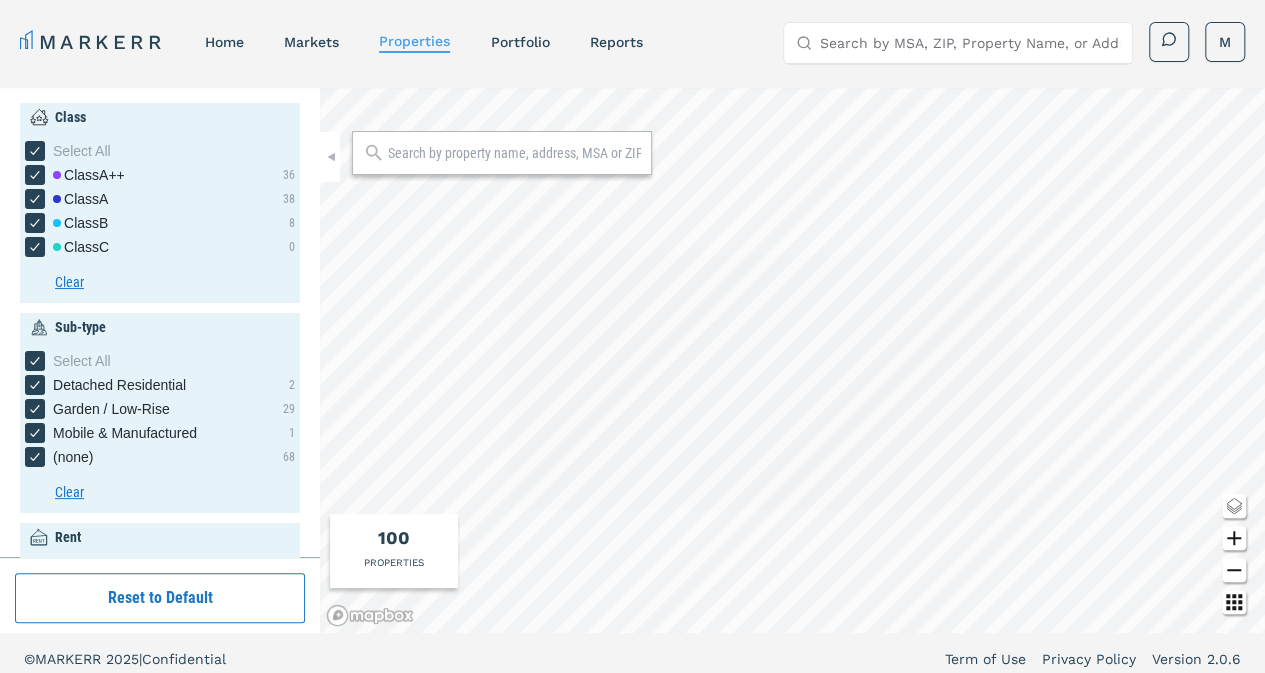 type on "0" 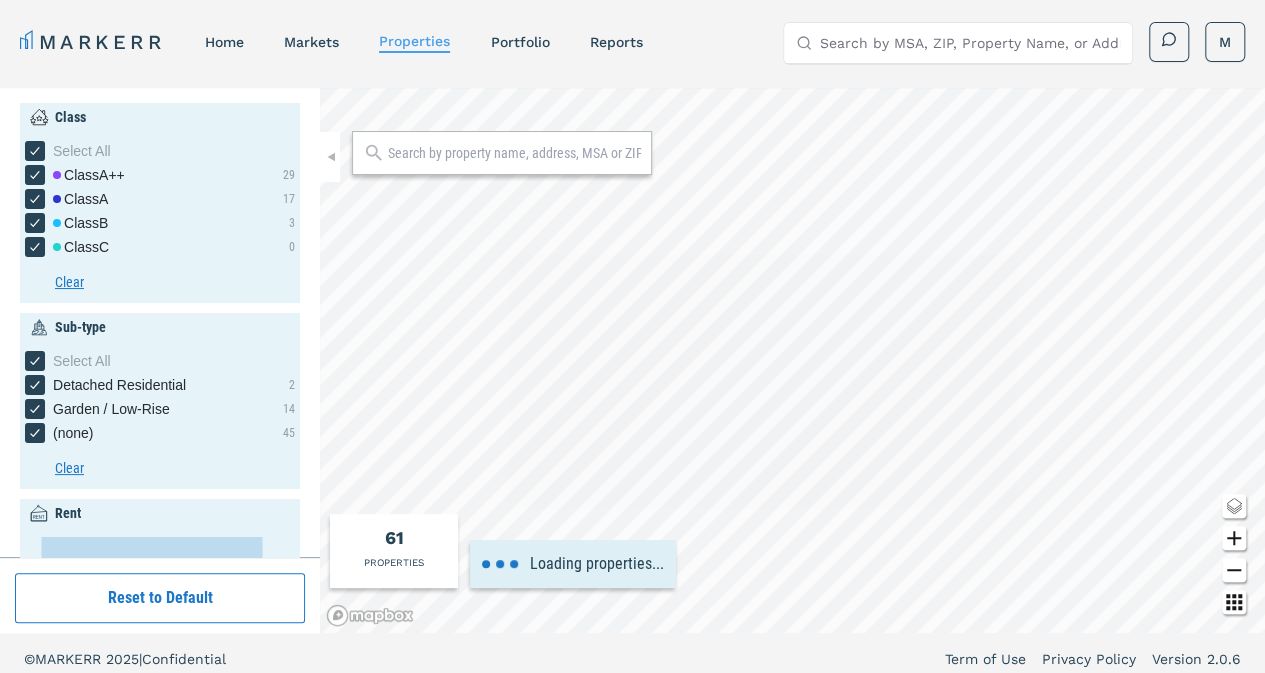 type on "2000" 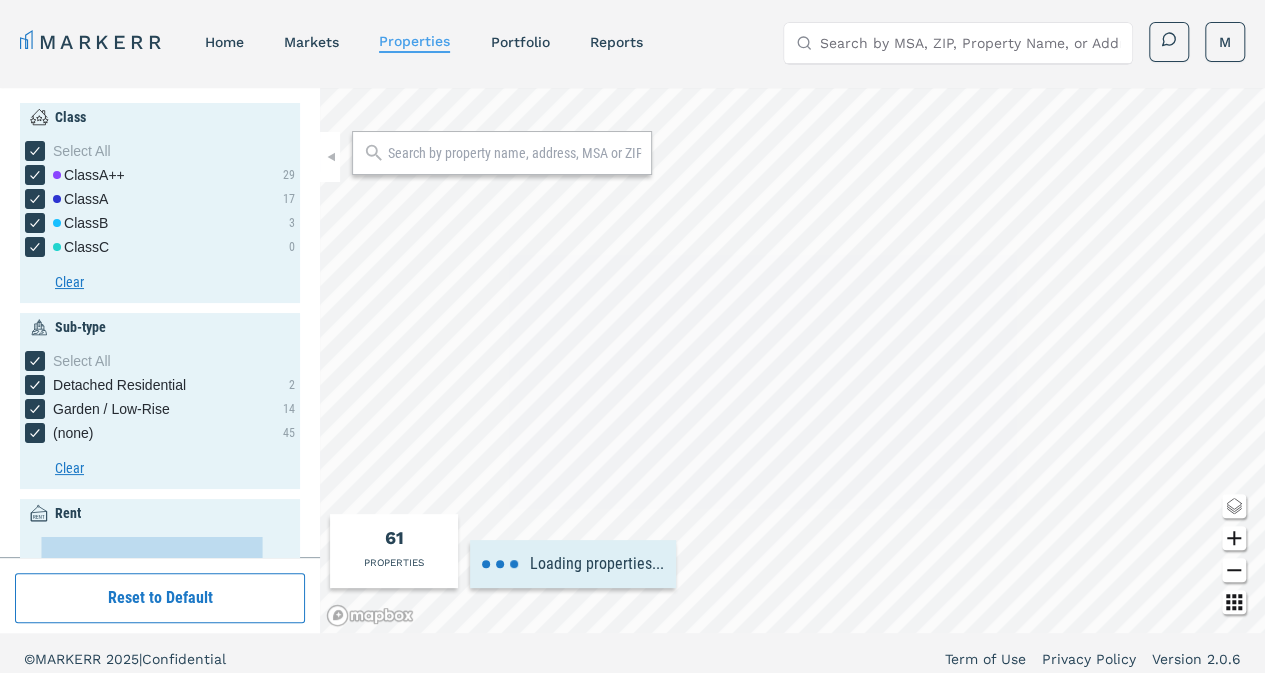 type on "2" 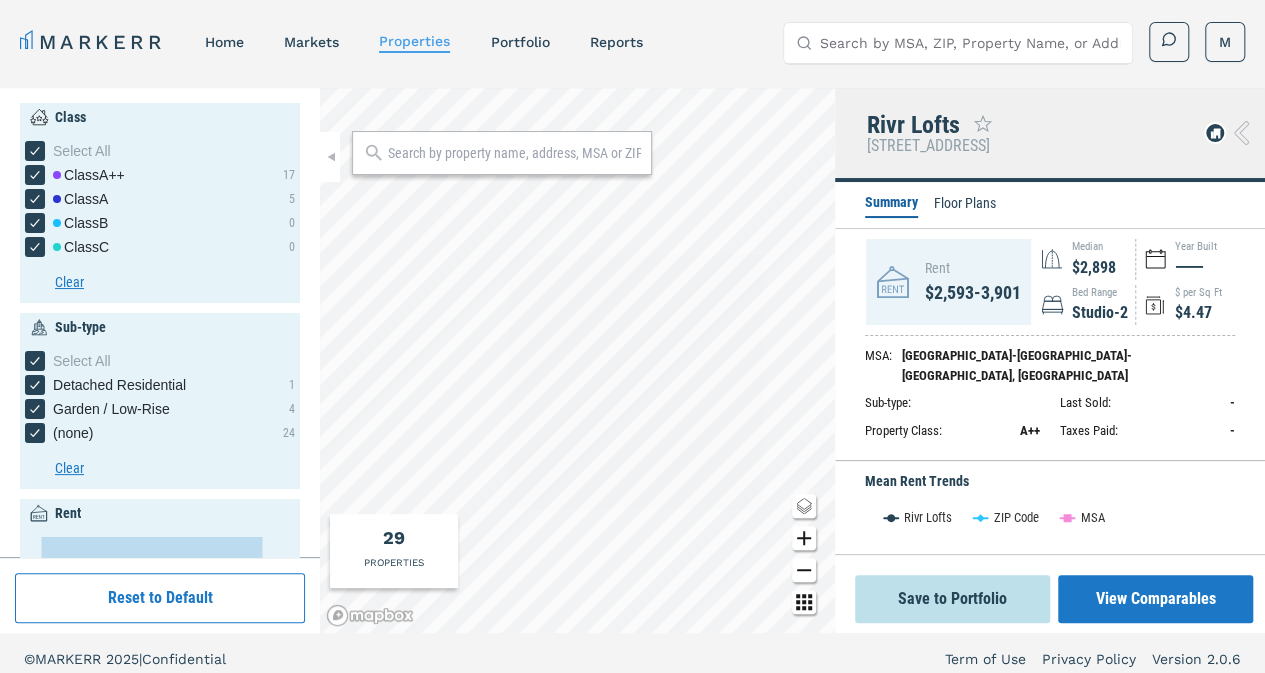 scroll, scrollTop: 12, scrollLeft: 0, axis: vertical 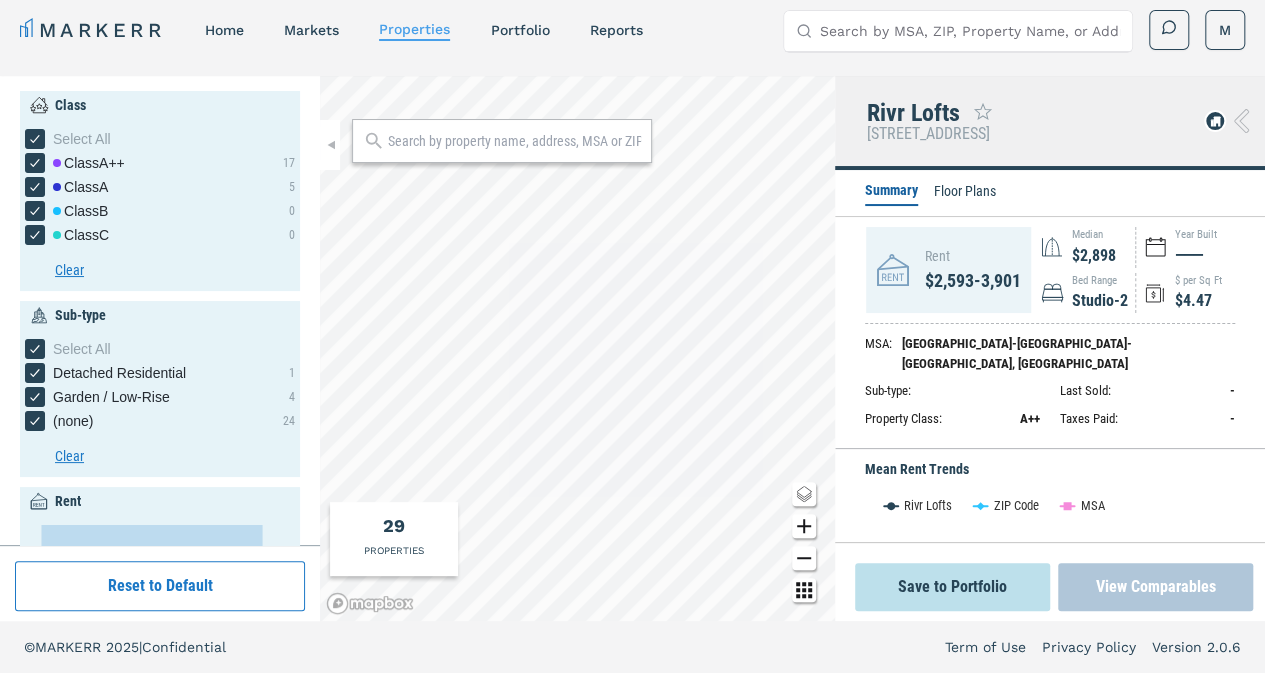 click on "View Comparables" at bounding box center [1155, 587] 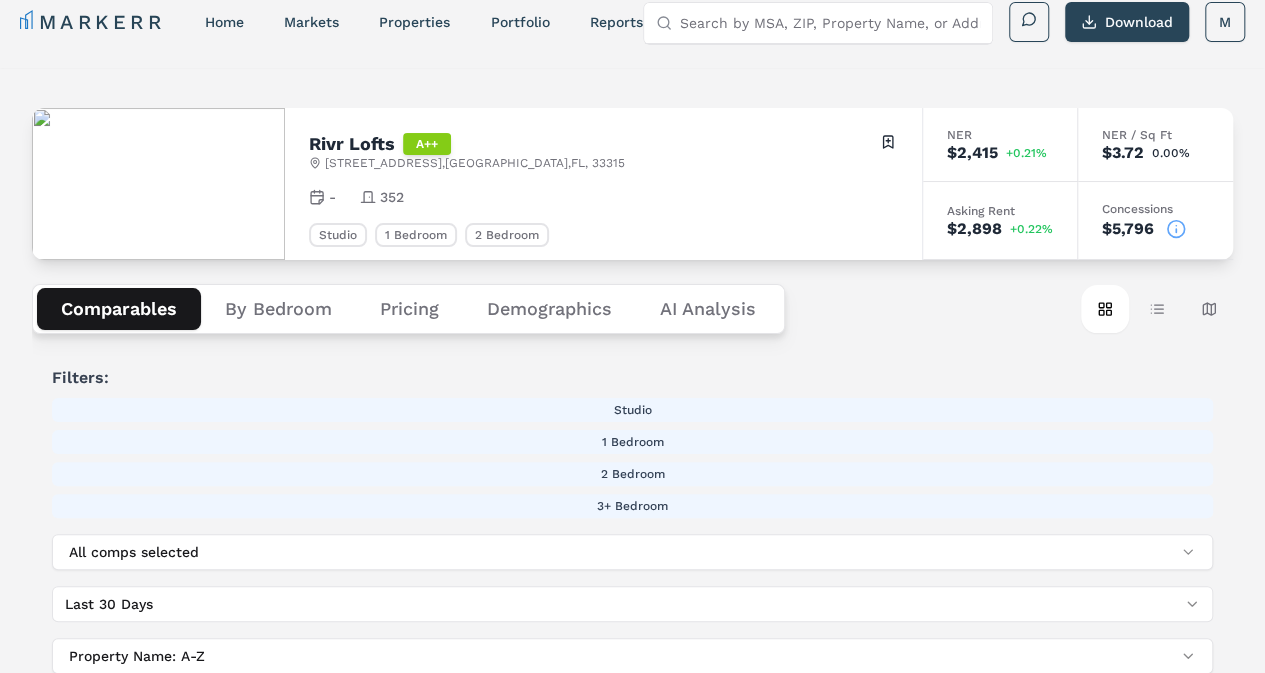 scroll, scrollTop: 25, scrollLeft: 0, axis: vertical 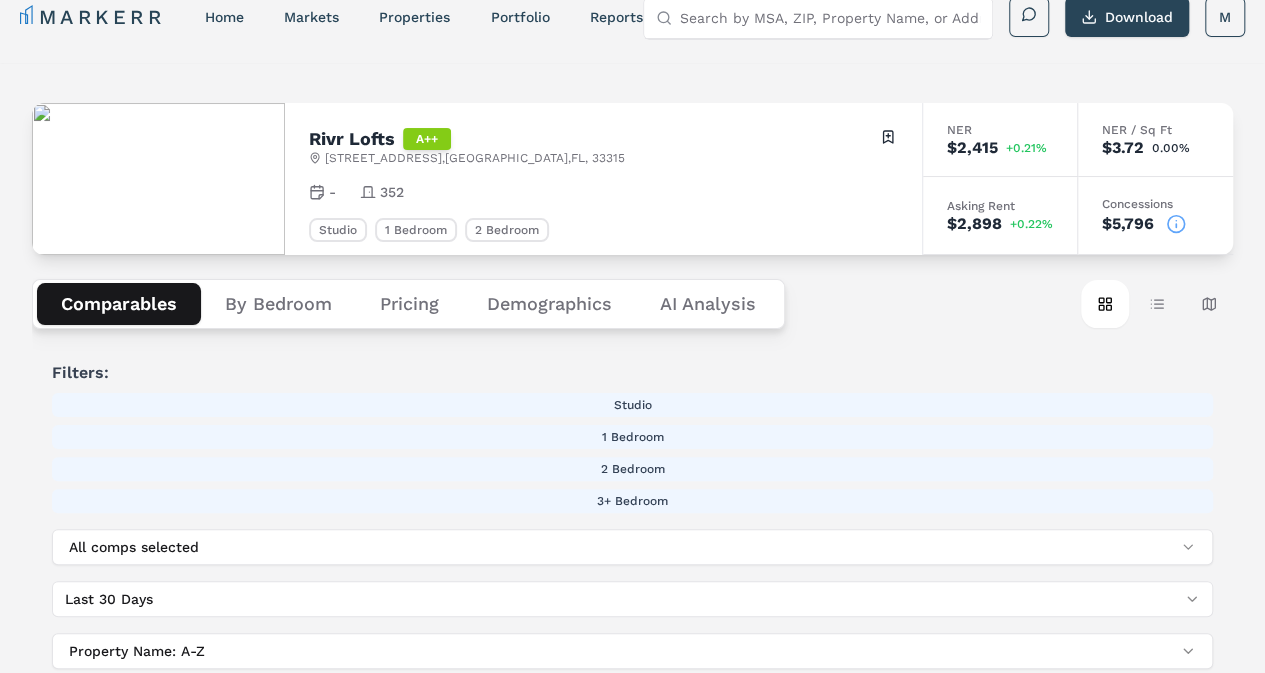 click on "Demographics" at bounding box center [549, 304] 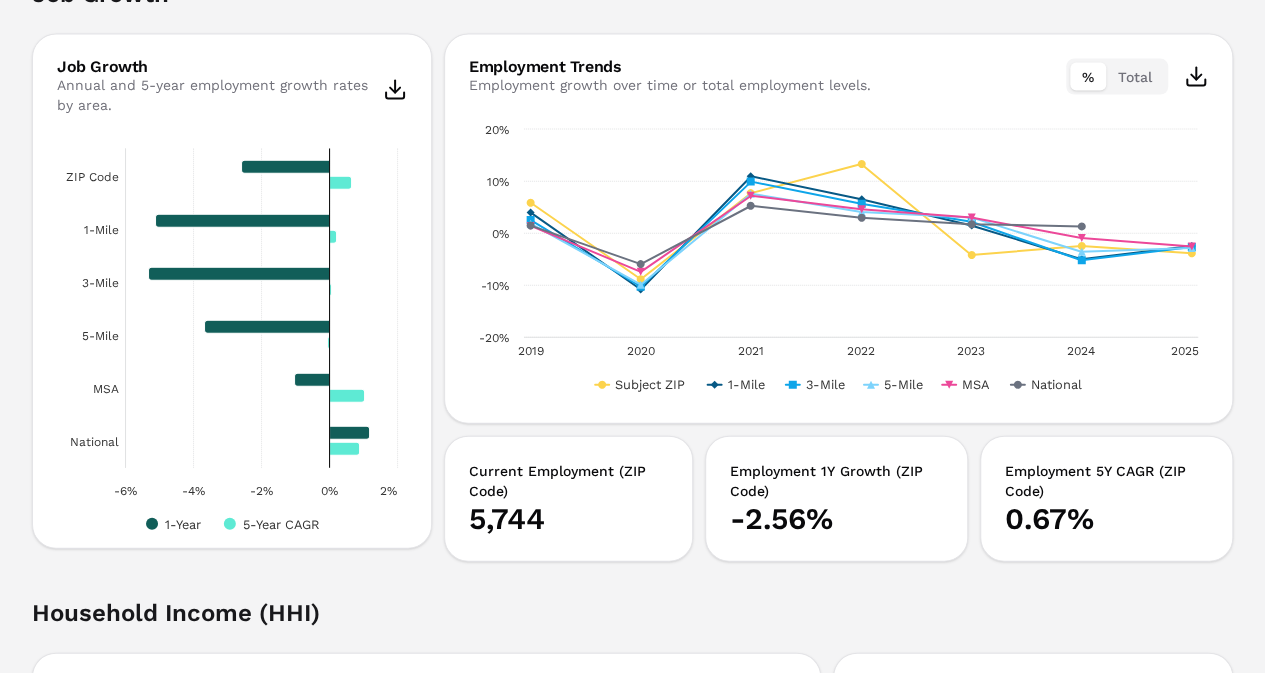 scroll, scrollTop: 2220, scrollLeft: 0, axis: vertical 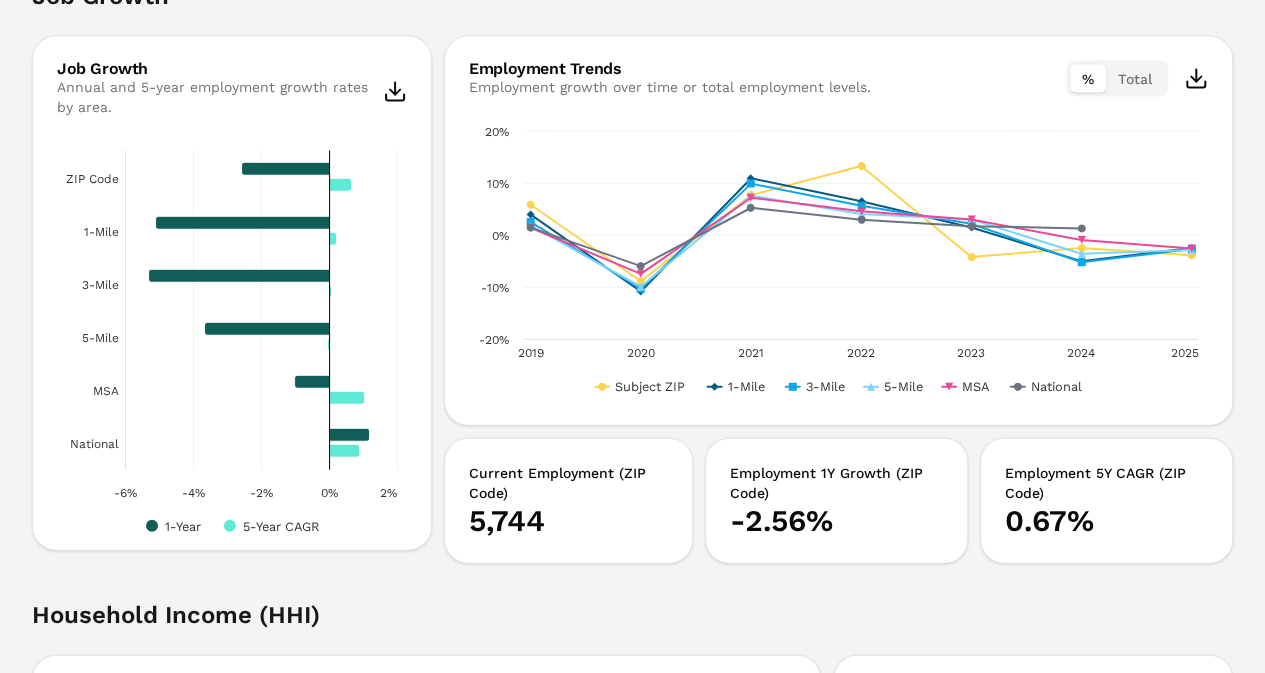 click on "Rivr Lofts A++ 307 SW 5th St ,  Fort Lauderdale ,  FL ,   33315 Toggle portfolio menu - 352 Studio 1 Bedroom 2 Bedroom NER $2,415 +0.21% NER / Sq Ft $3.72 0.00% Asking Rent $2,898 +0.22% Concessions $5,796 Comparables By Bedroom Pricing Demographics AI Analysis Legend    Subject ZIP code    1-Mile radius    3-Mile radius    5-Mile radius Population Population Trends Population growth over time or total population by area. % Total Chart Line chart with 6 lines. View as data table, Chart The chart has 1 X axis displaying Time. Data ranges from 2019-01-01 00:00:00 to 2025-01-01 00:00:00. The chart has 1 Y axis displaying values. Data ranges from -0.0231 to 0.0329. Created with Highcharts 11.4.8 Subject ZIP 1-Mile 3-Mile 5-Mile MSA National 2019 2020 2021 2022 2023 2024 2025 -4% -2% 0% 2% 4% End of interactive chart. Current Population (ZIP Code) 13,355 Population 1Y Growth (ZIP Code) 0.76% Population 5Y CAGR (ZIP Code) -0.72% Population Growth Annual and 5-year population growth rates by area. Chart 1-Year MSA %" at bounding box center (632, 150) 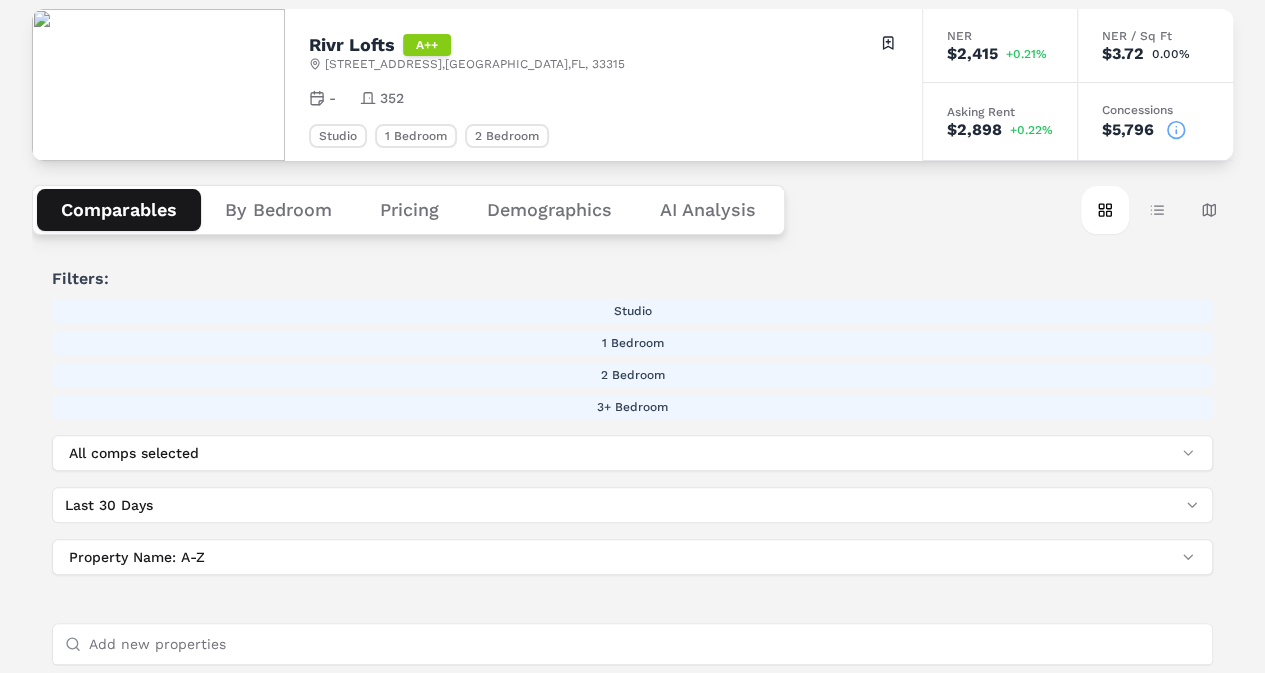 scroll, scrollTop: 0, scrollLeft: 0, axis: both 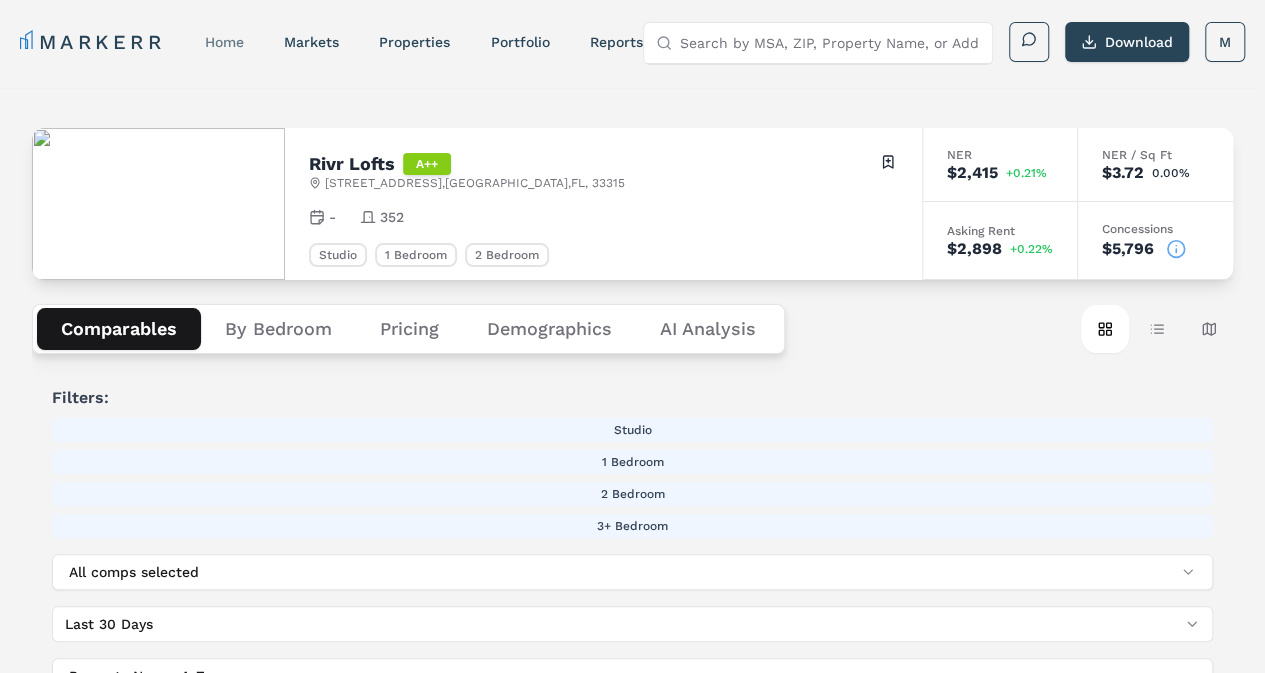 click on "home" at bounding box center [224, 42] 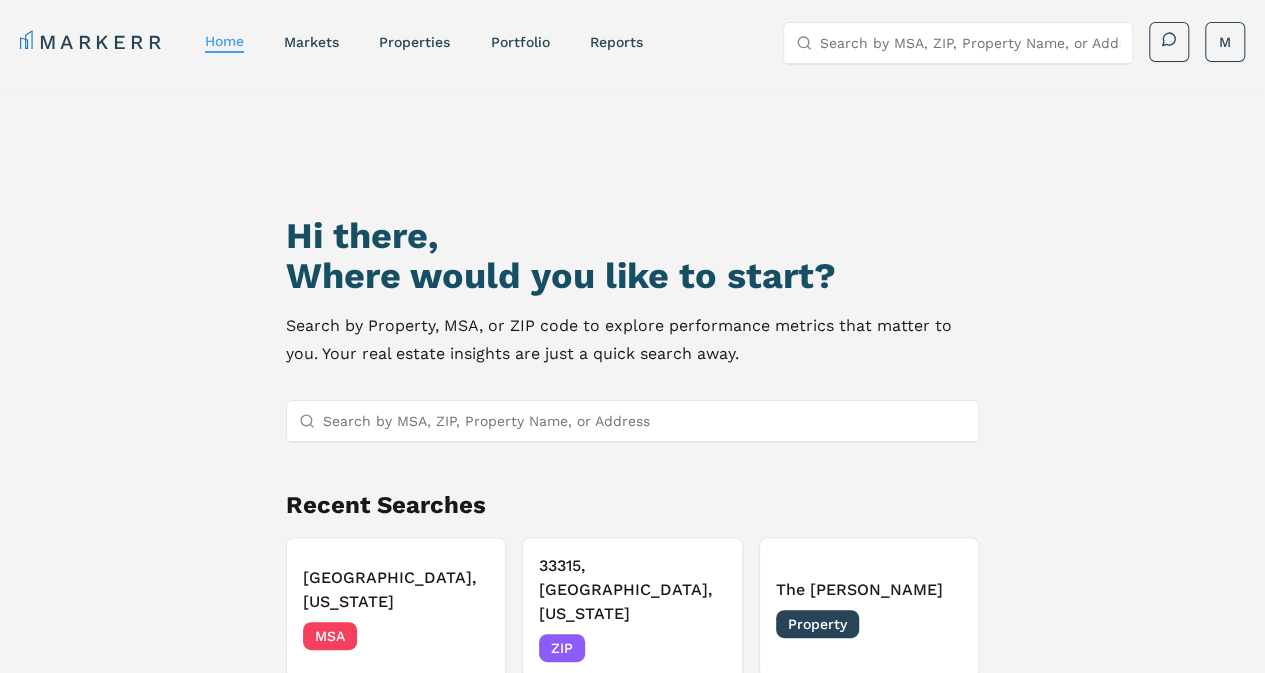 click on "Search by MSA, ZIP, Property Name, or Address" at bounding box center (645, 421) 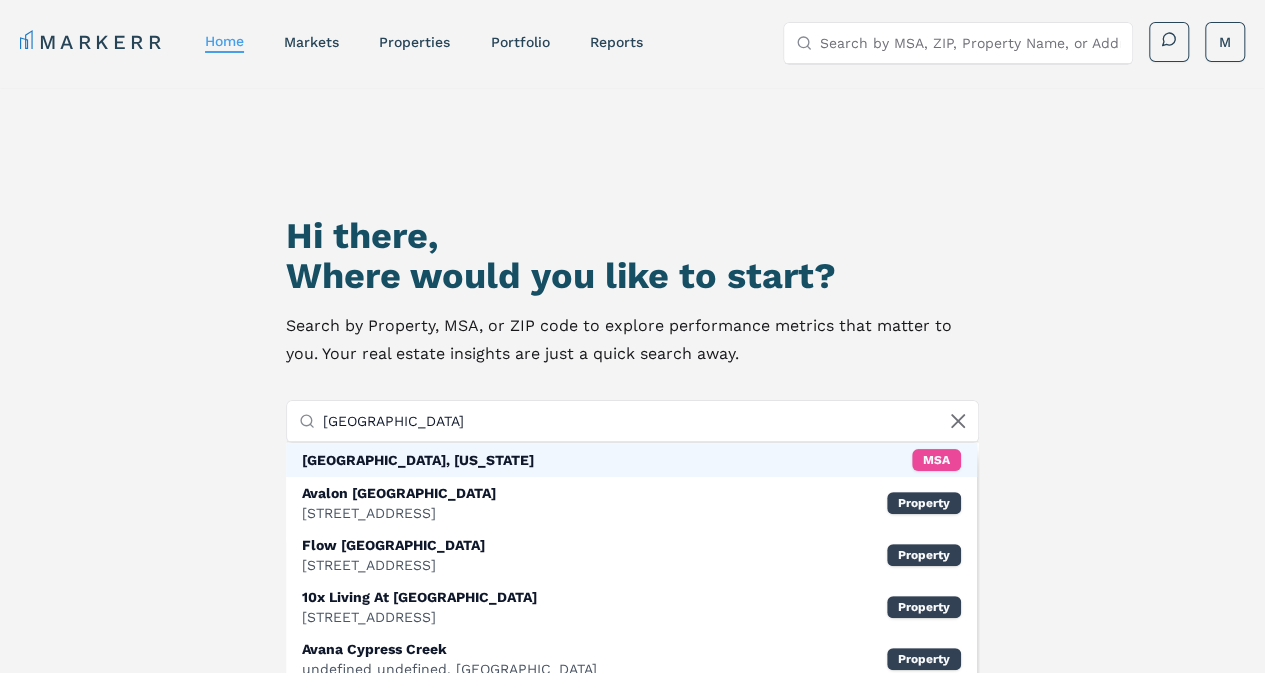type on "fort lauderdale" 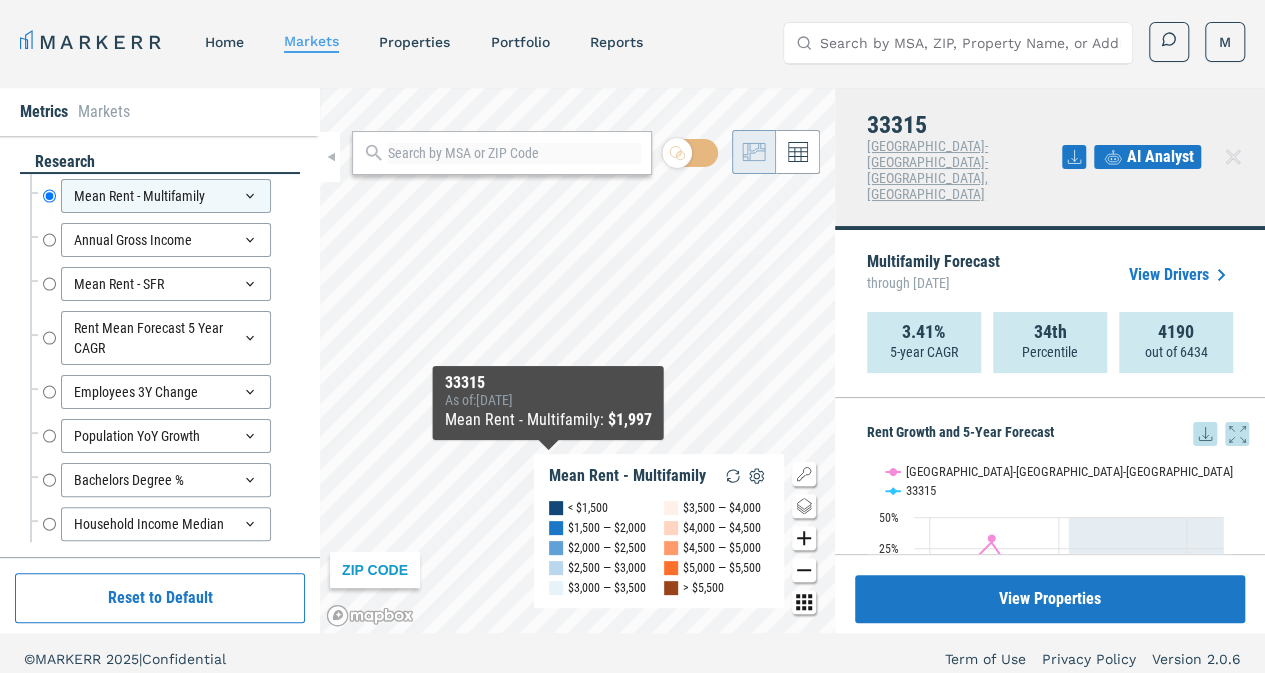 click on "ZIP CODE Mean Rent - Multifamily  < $1,500 $1,500 — $2,000 $2,000 — $2,500 $2,500 — $3,000 $3,000 — $3,500 $3,500 — $4,000 $4,000 — $4,500 $4,500 — $5,000 $5,000 — $5,500 > $5,500 33315 As of :  5/31/2025 Mean Rent - Multifamily :   $1,997" at bounding box center [577, 360] 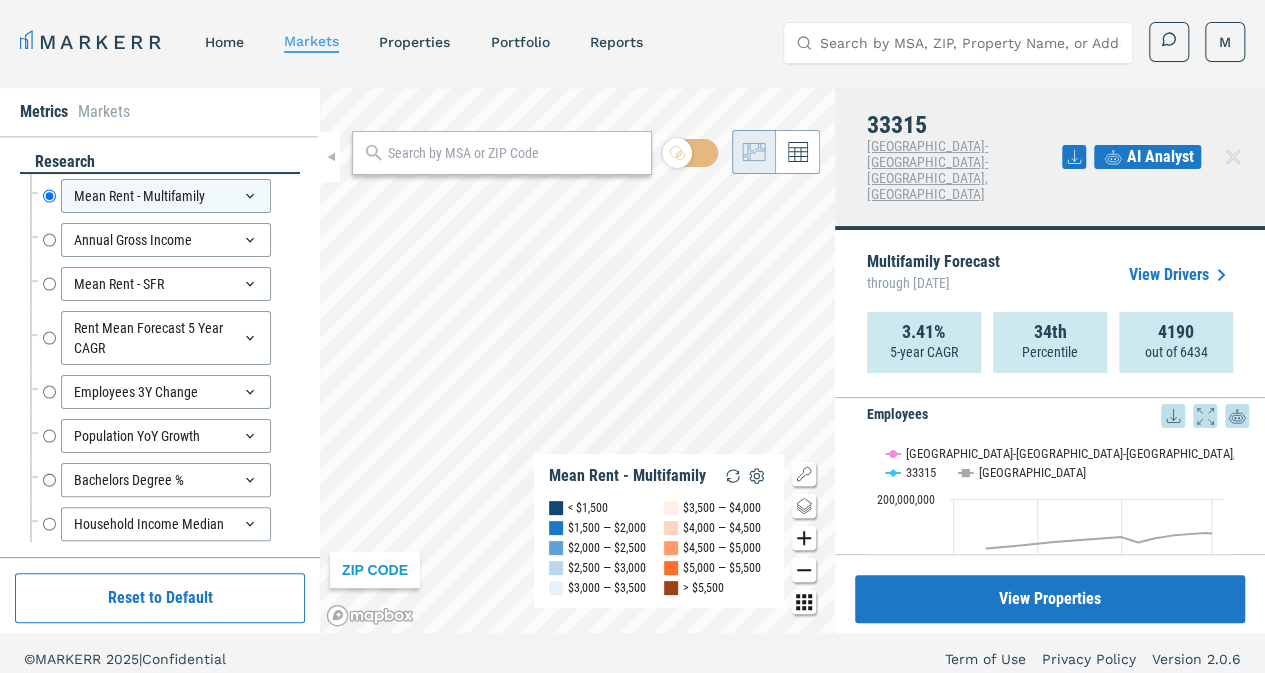 scroll, scrollTop: 3377, scrollLeft: 0, axis: vertical 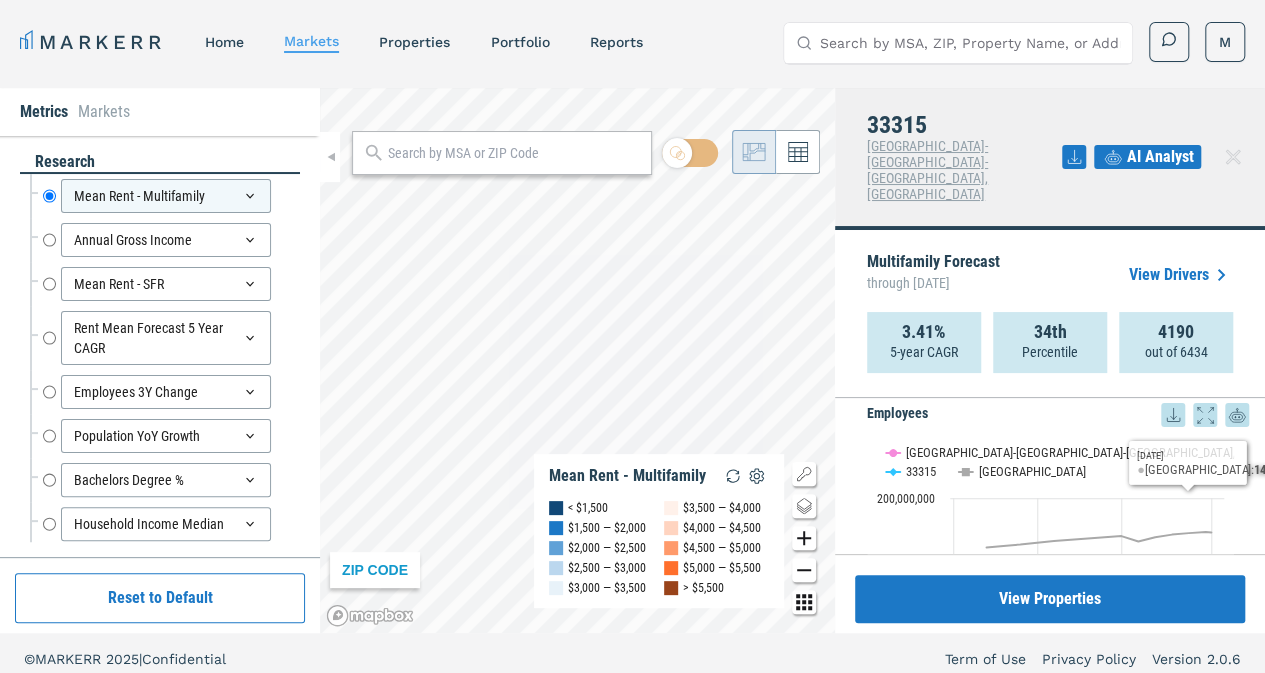 click 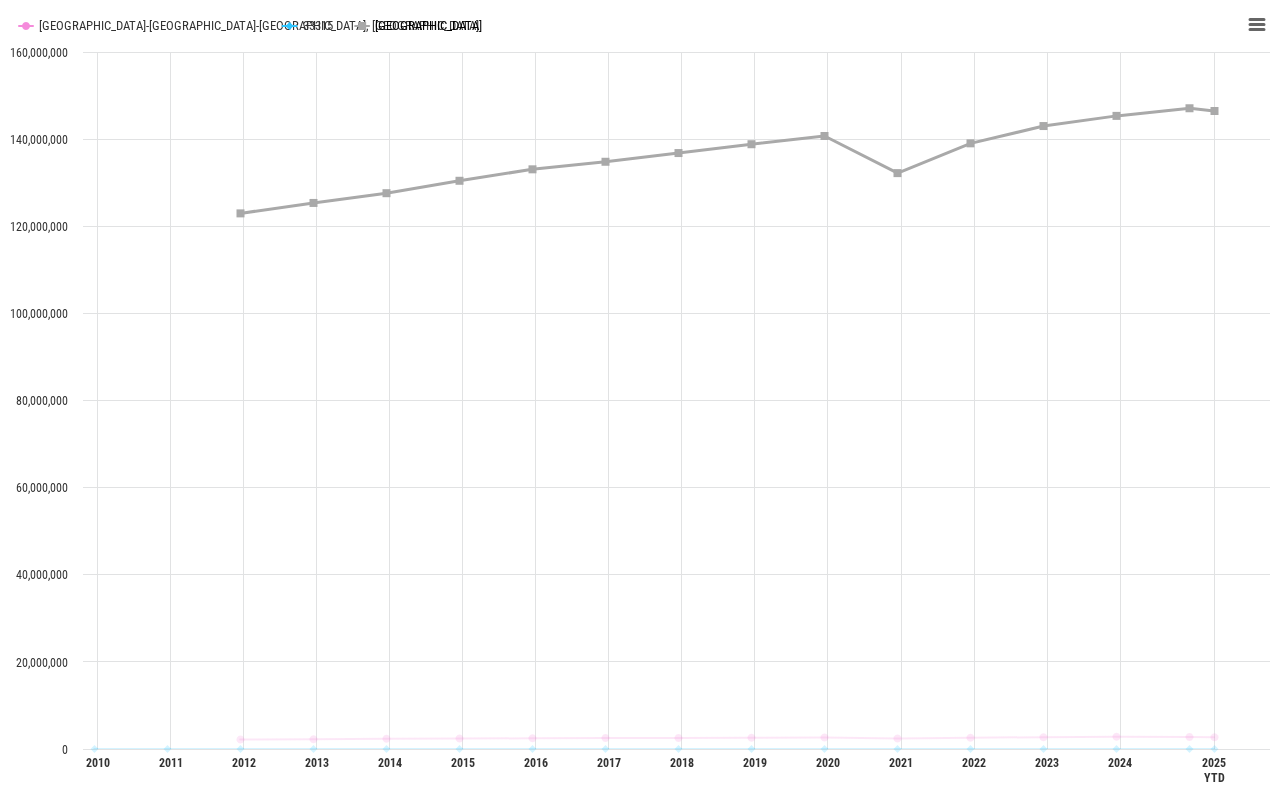 click at bounding box center [375, 25] 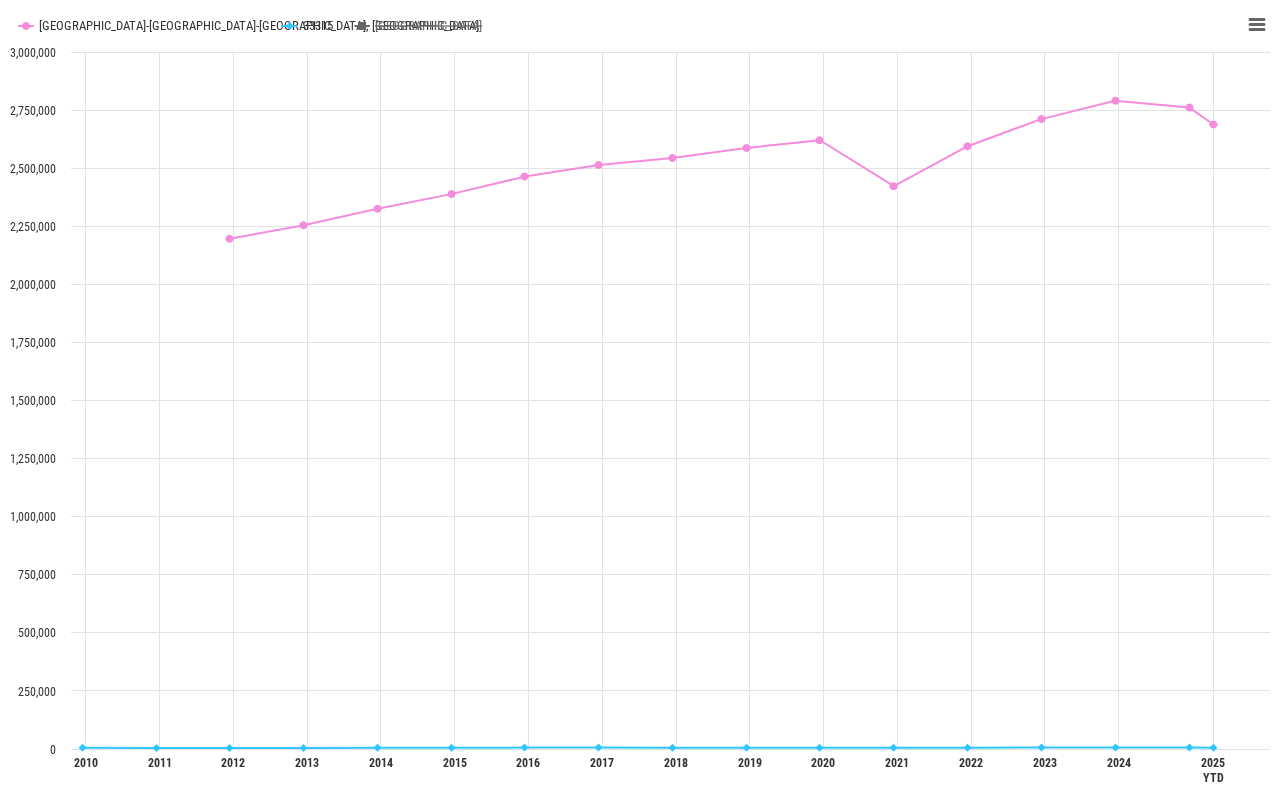 click 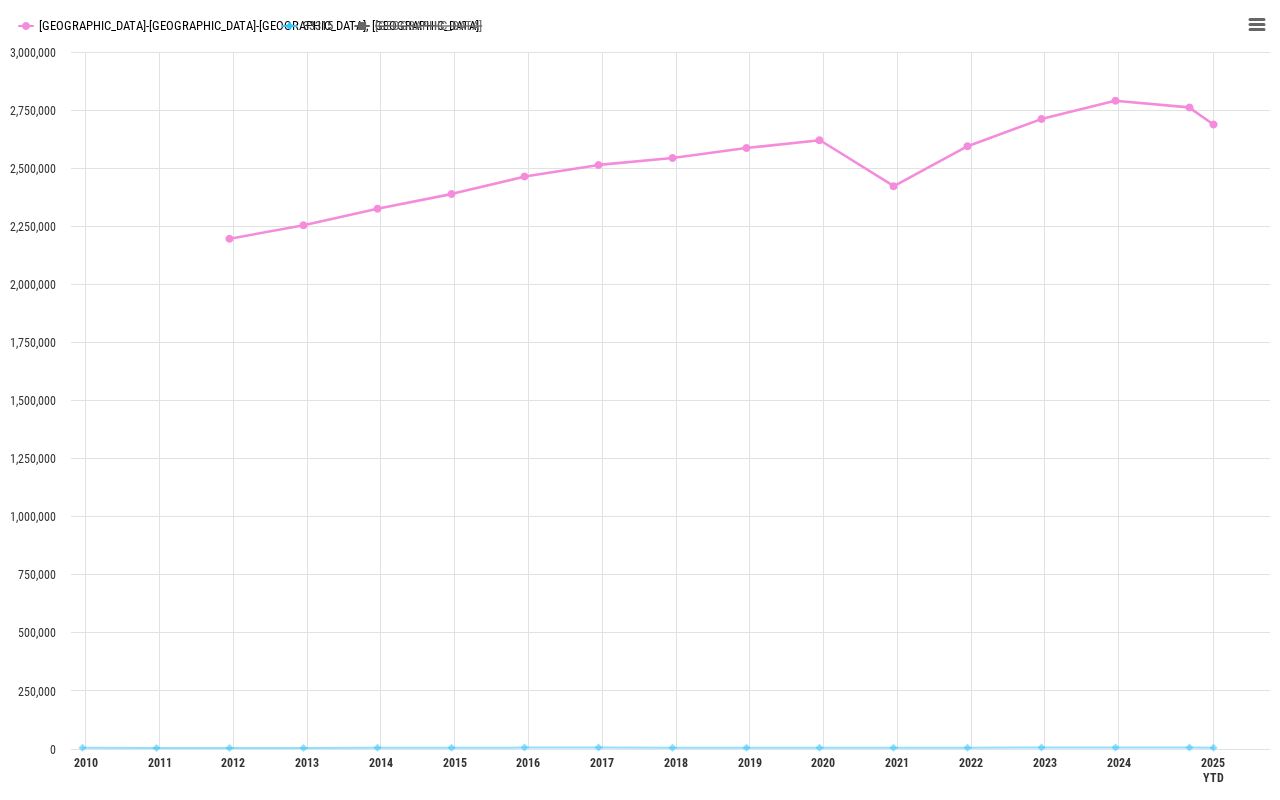 click at bounding box center [140, 25] 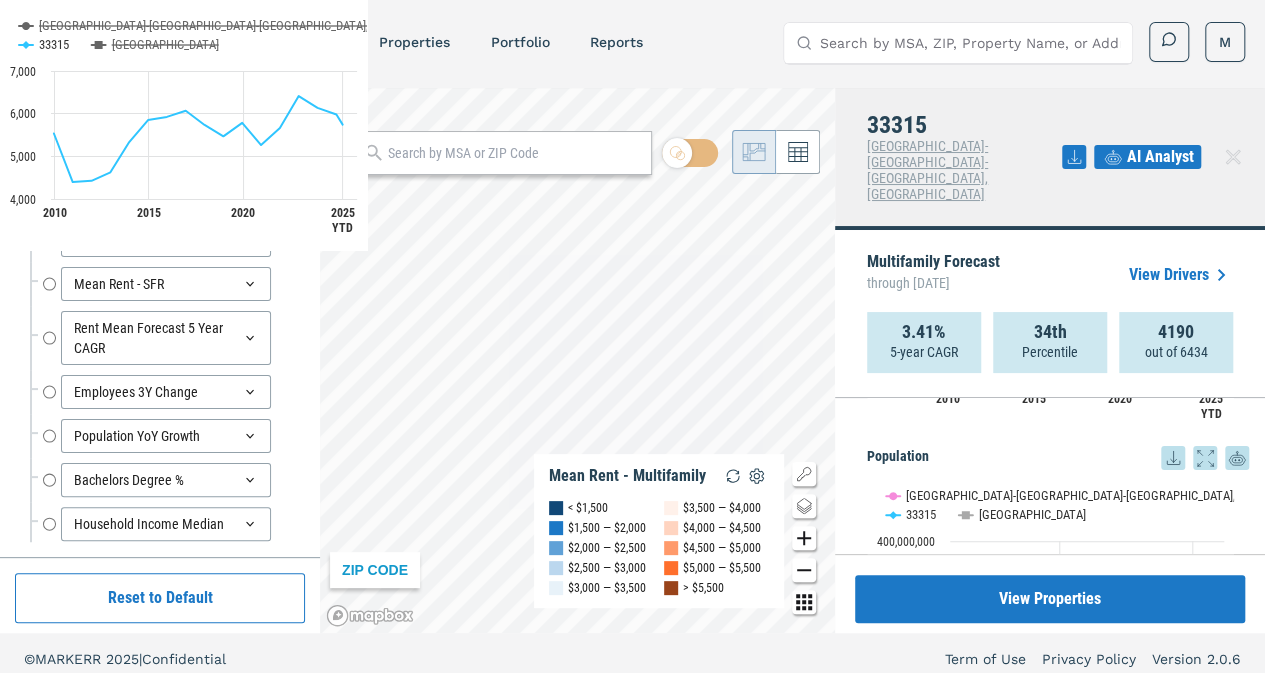 scroll, scrollTop: 3653, scrollLeft: 0, axis: vertical 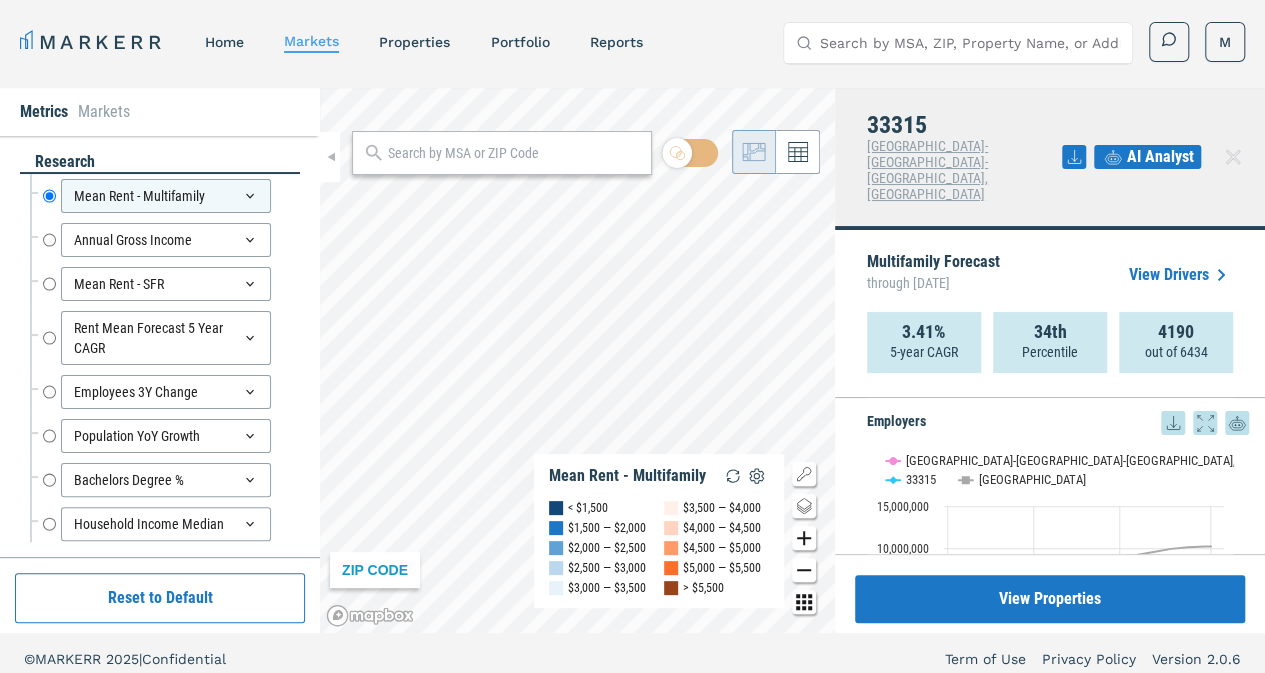 click 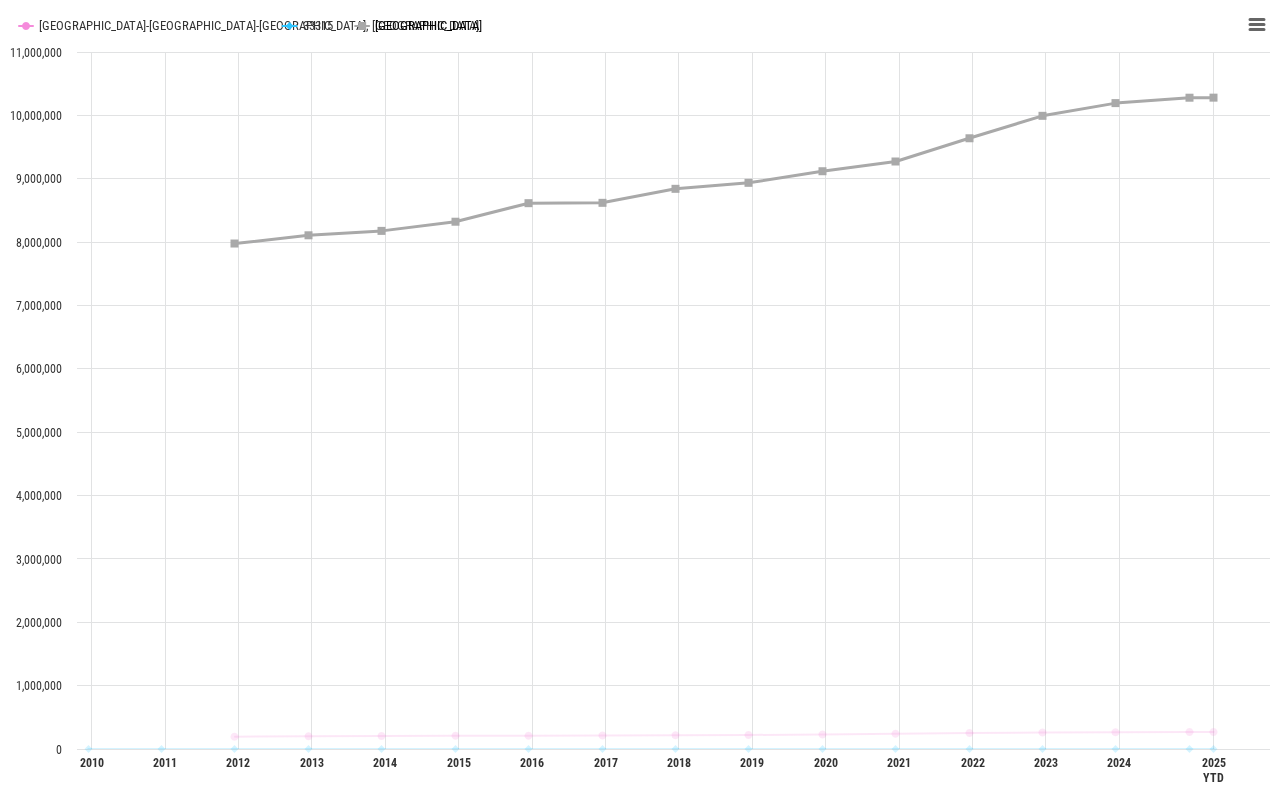 click at bounding box center (375, 25) 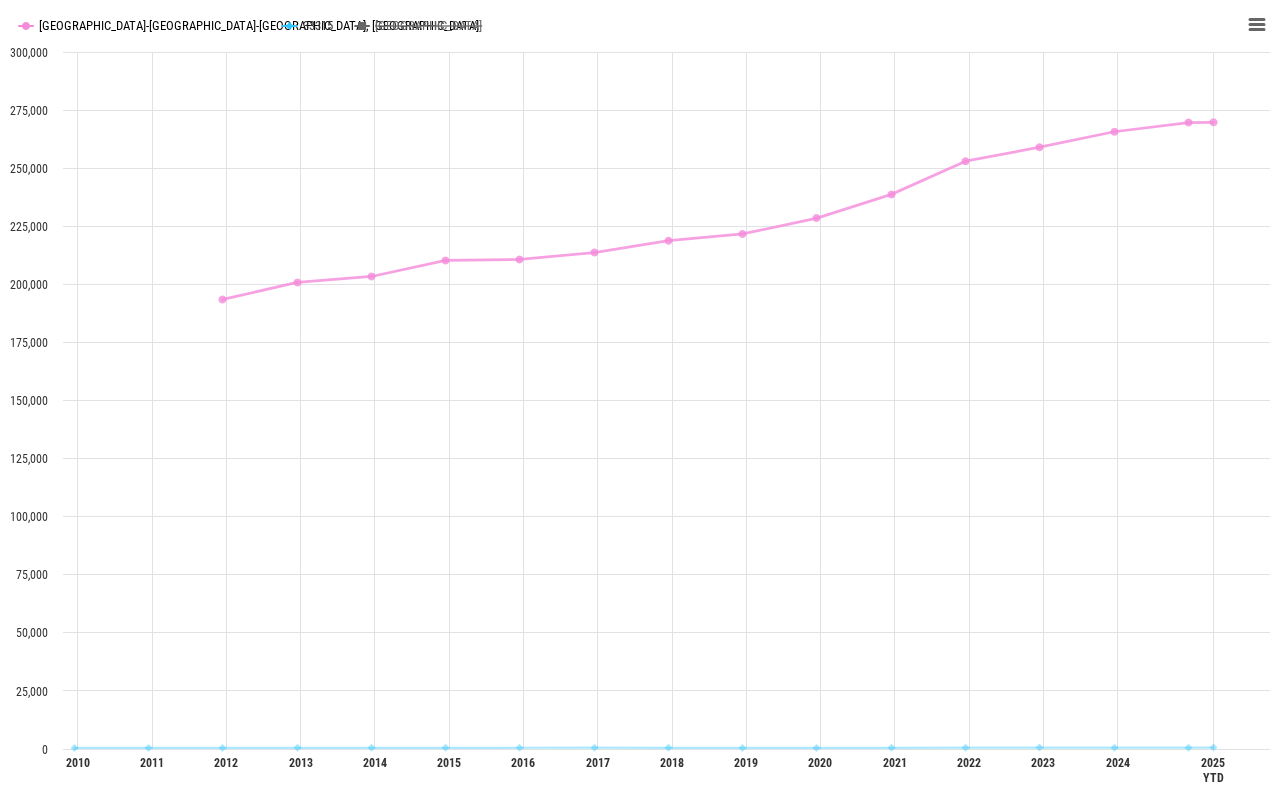 click at bounding box center [140, 25] 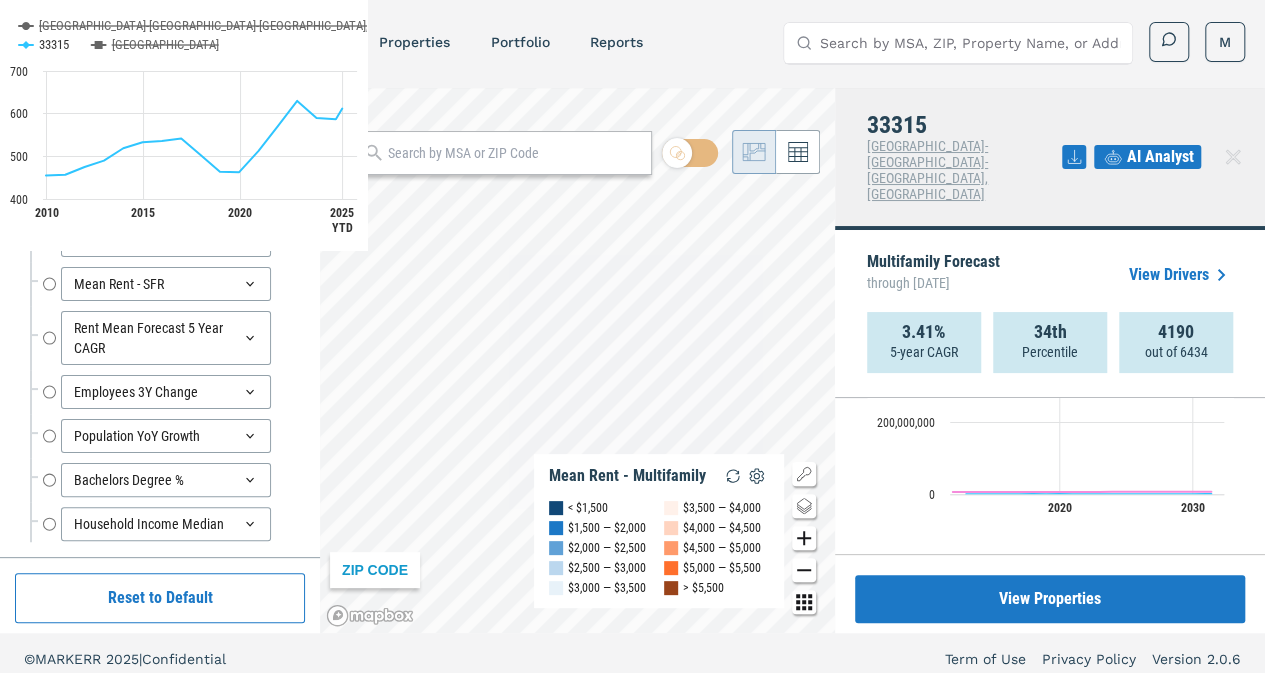 scroll, scrollTop: 4021, scrollLeft: 0, axis: vertical 